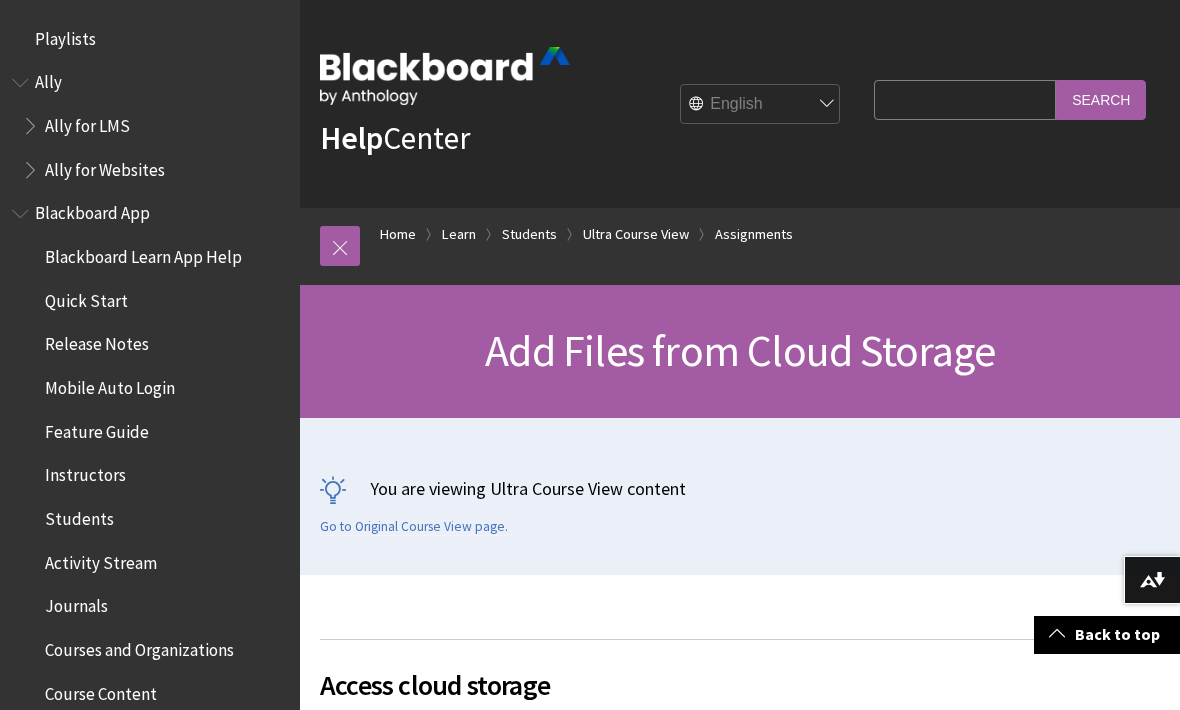 scroll, scrollTop: 1042, scrollLeft: 0, axis: vertical 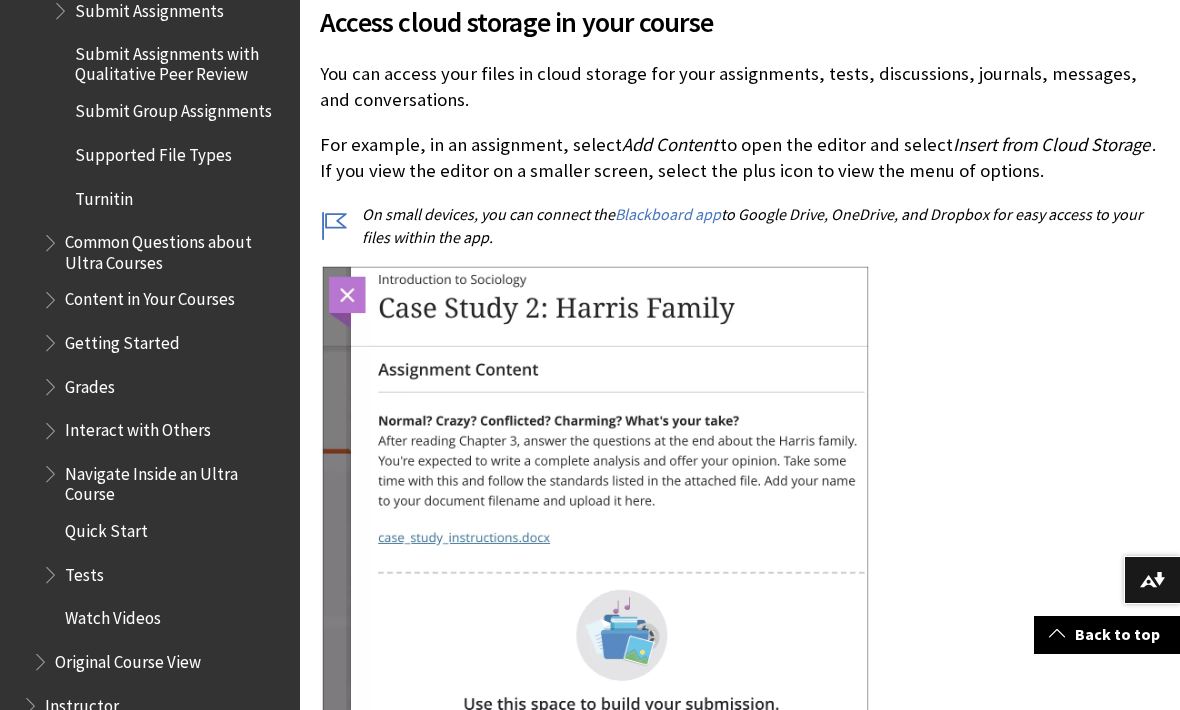click on "Blackboard app" at bounding box center [668, 214] 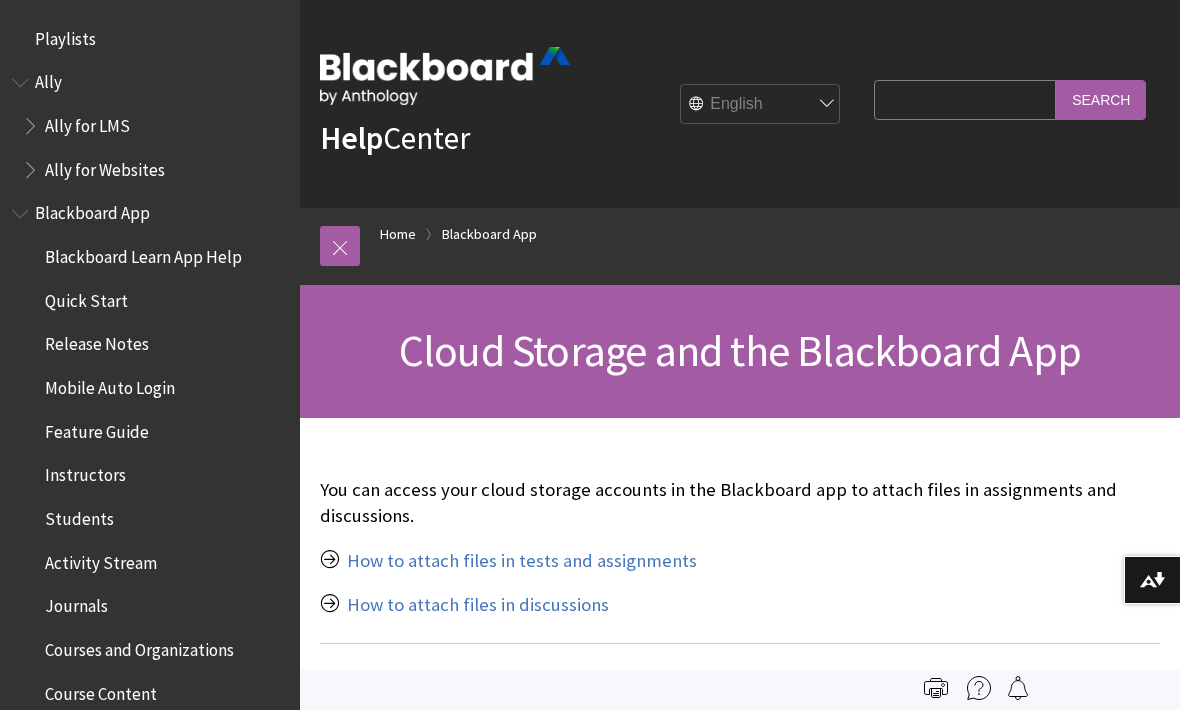 scroll, scrollTop: 0, scrollLeft: 0, axis: both 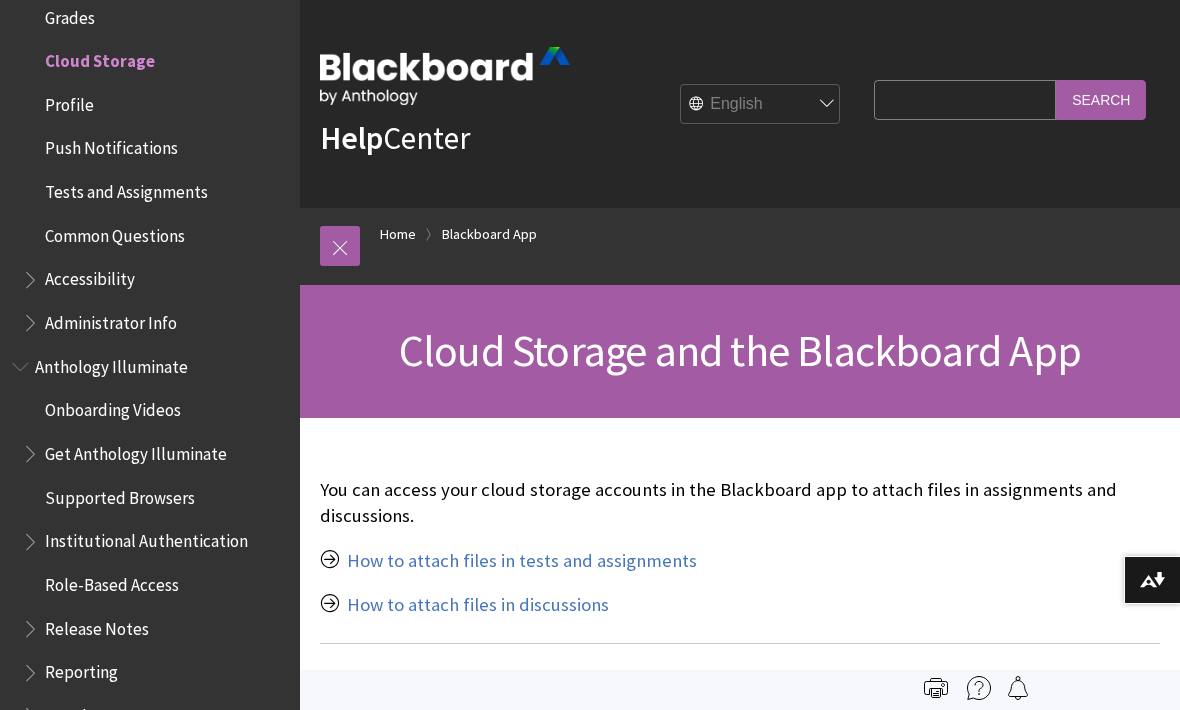 click at bounding box center [340, 246] 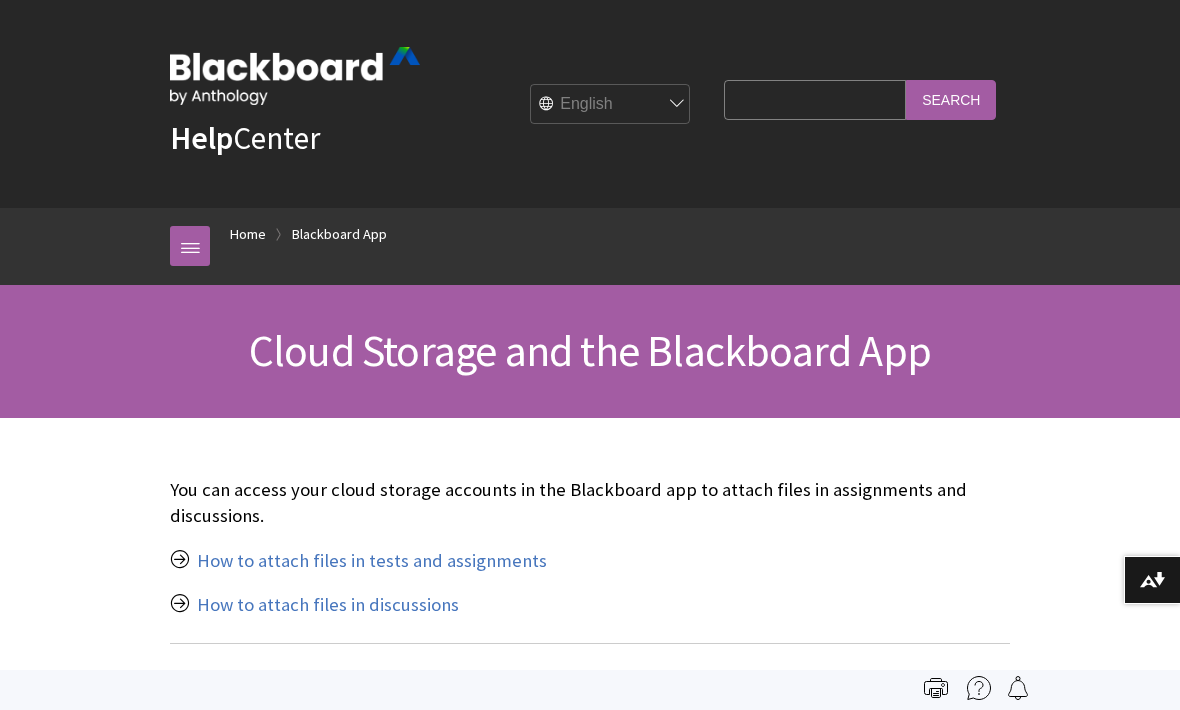 click at bounding box center [190, 246] 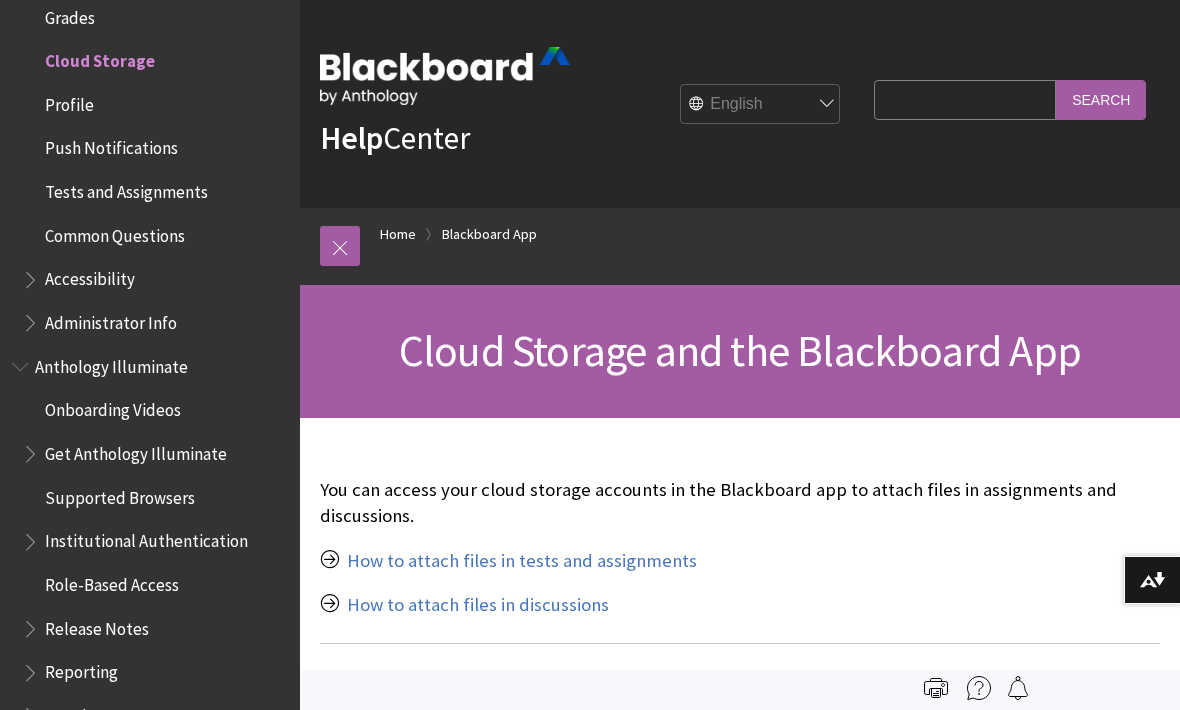 click on "Cloud Storage" at bounding box center (100, 57) 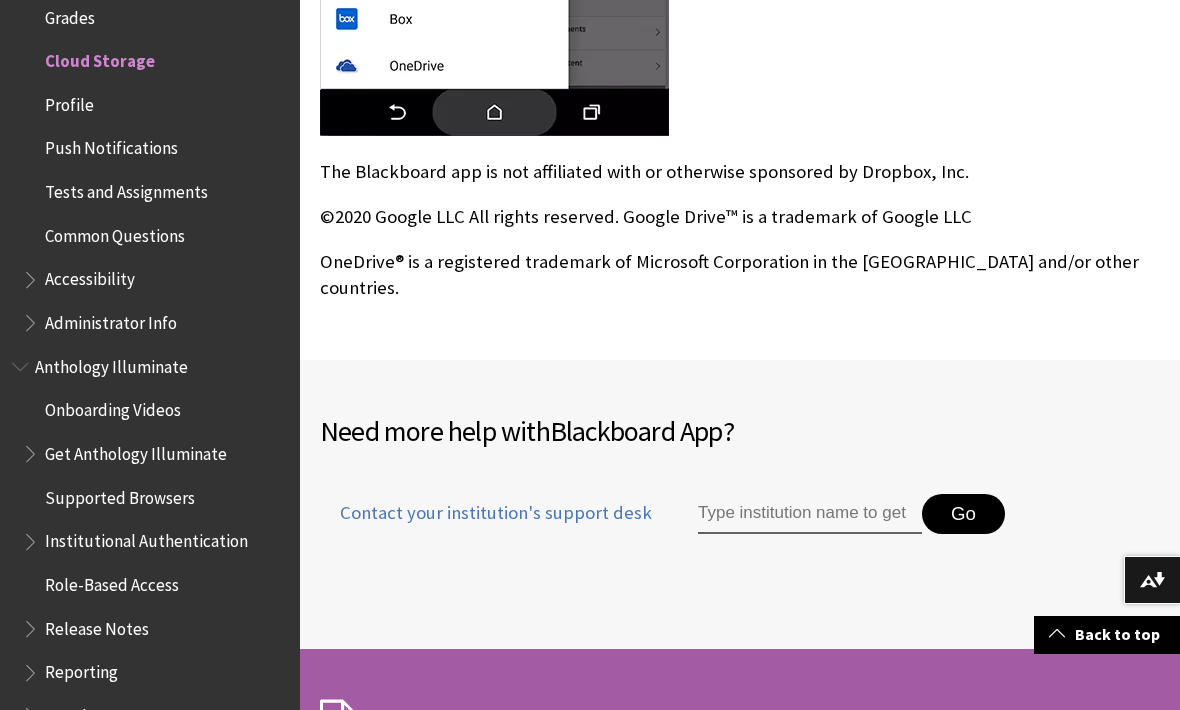 scroll, scrollTop: 2726, scrollLeft: 0, axis: vertical 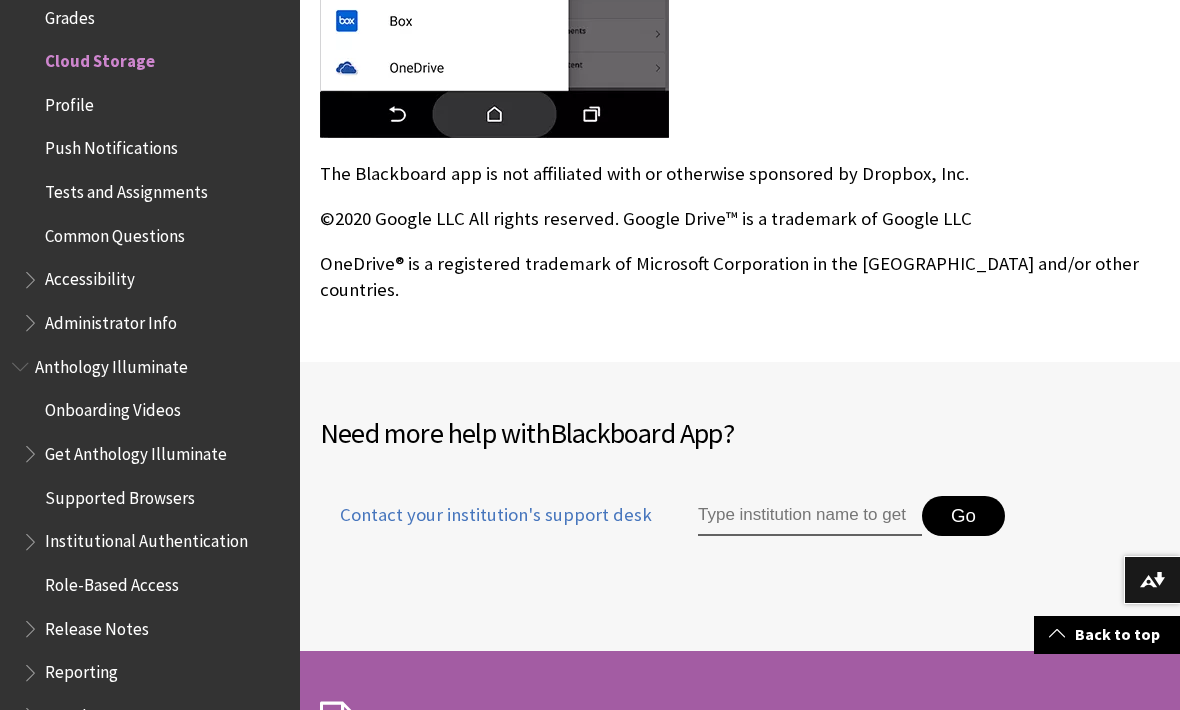 click on "Tests and Assignments" at bounding box center (155, 192) 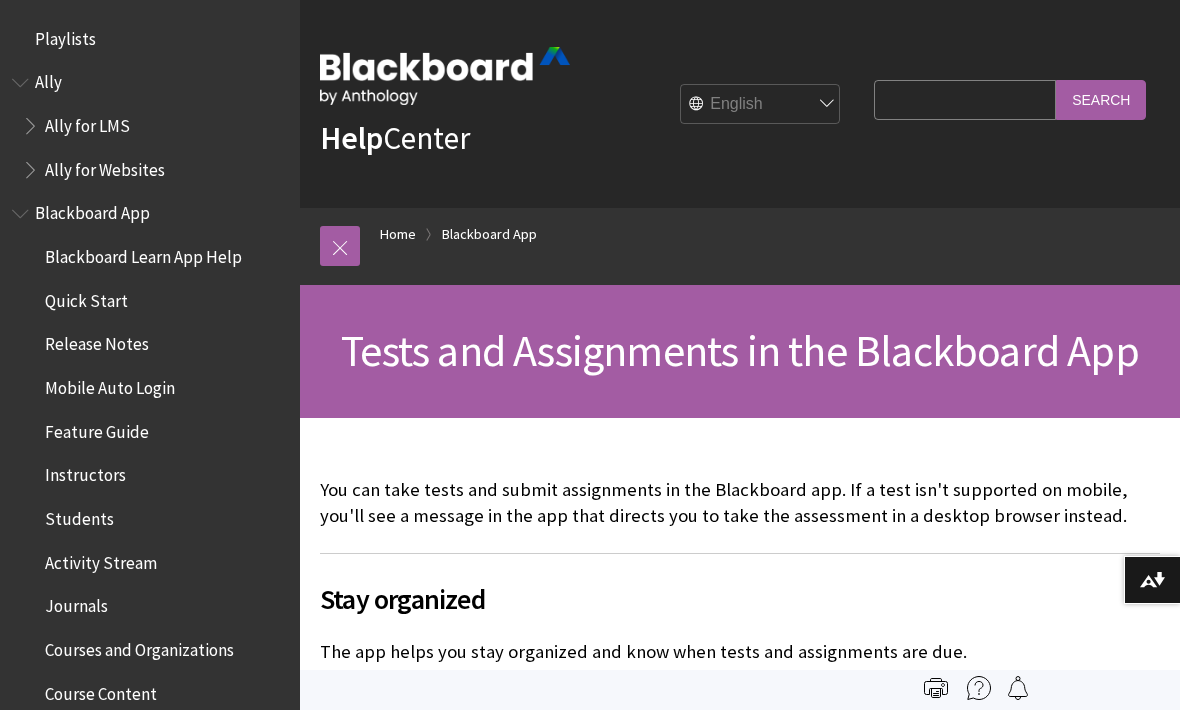scroll, scrollTop: 0, scrollLeft: 0, axis: both 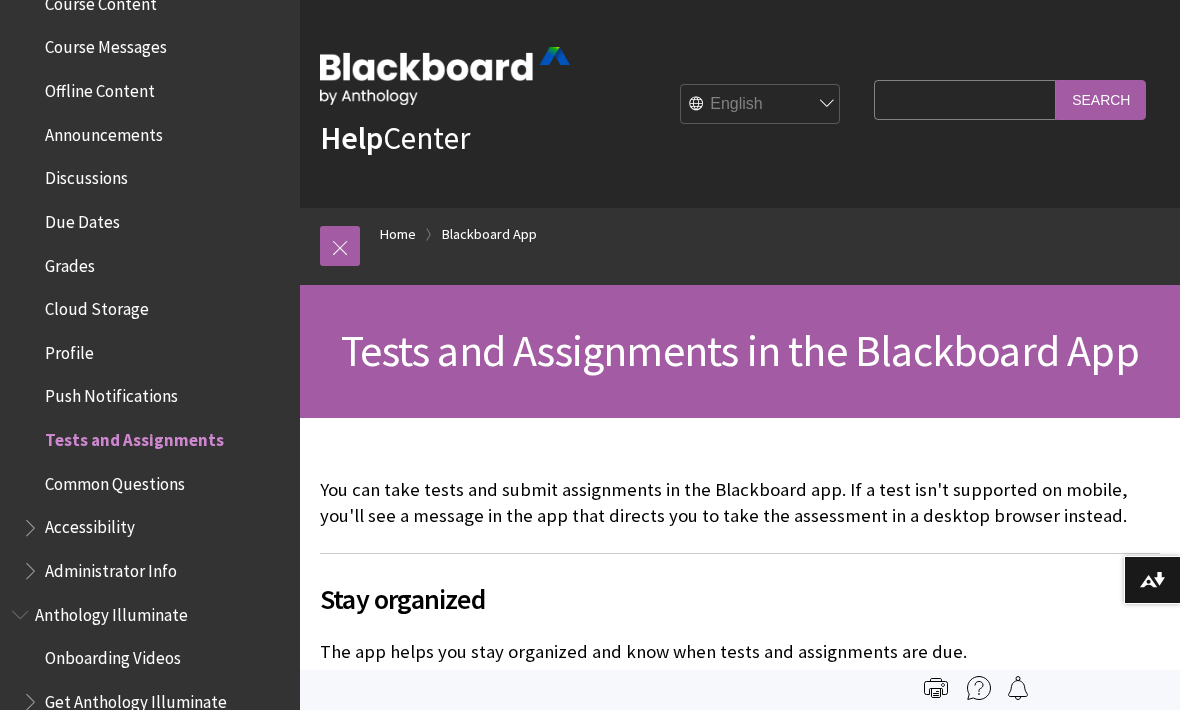 click on "Blackboard Learn App Help Quick Start Release Notes Mobile Auto Login Feature Guide Instructors Students Activity Stream Journals Courses and Organizations Course Content Course Messages Offline Content Announcements Discussions Due Dates Grades Cloud Storage Profile Push Notifications Tests and Assignments Common Questions Accessibility Administrator Info" at bounding box center [150, 69] 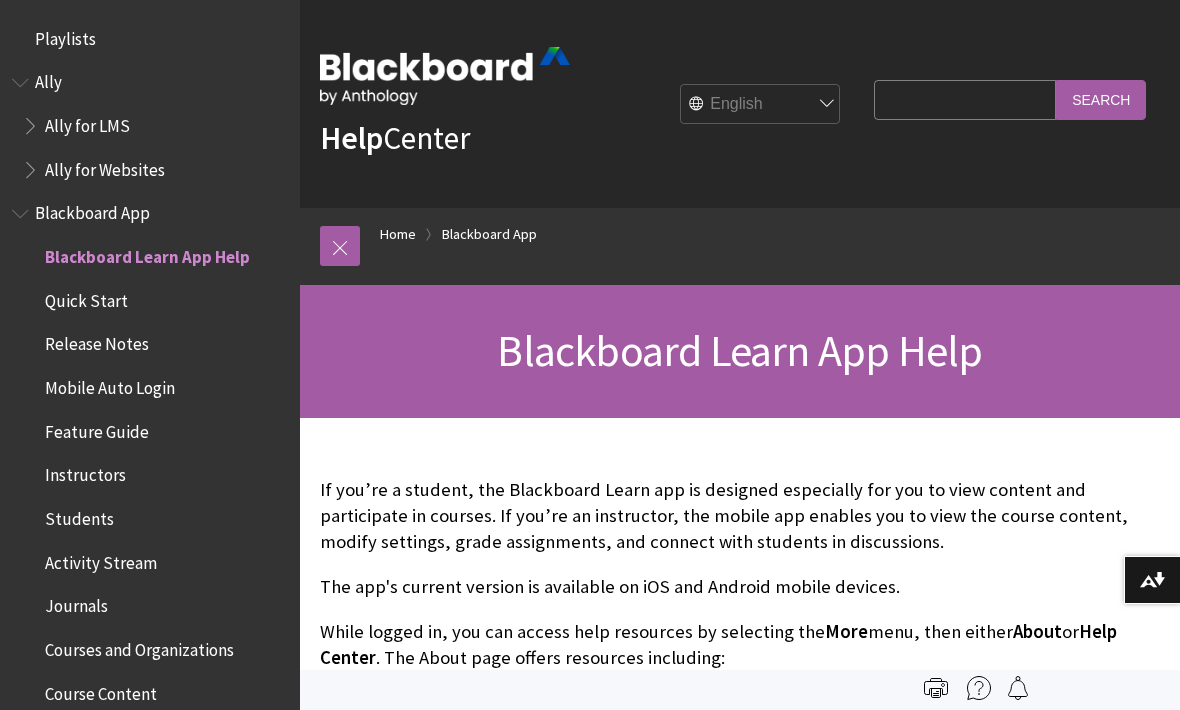 scroll, scrollTop: 0, scrollLeft: 0, axis: both 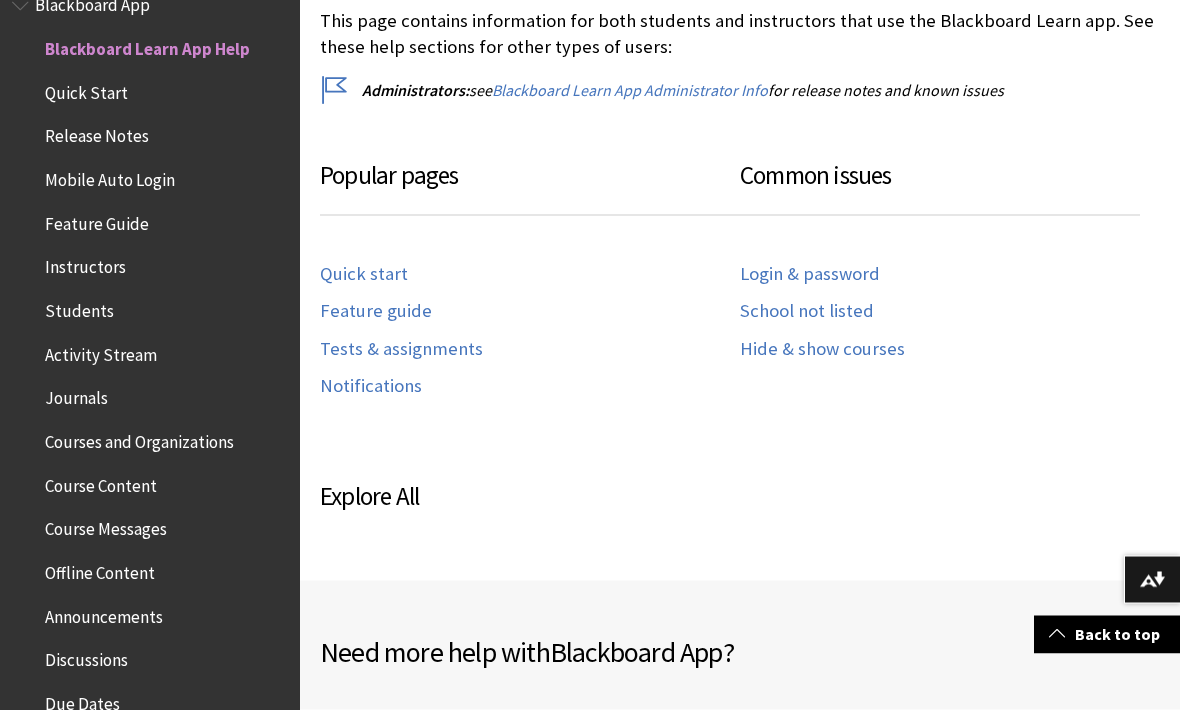 click on "Explore All" at bounding box center [740, 497] 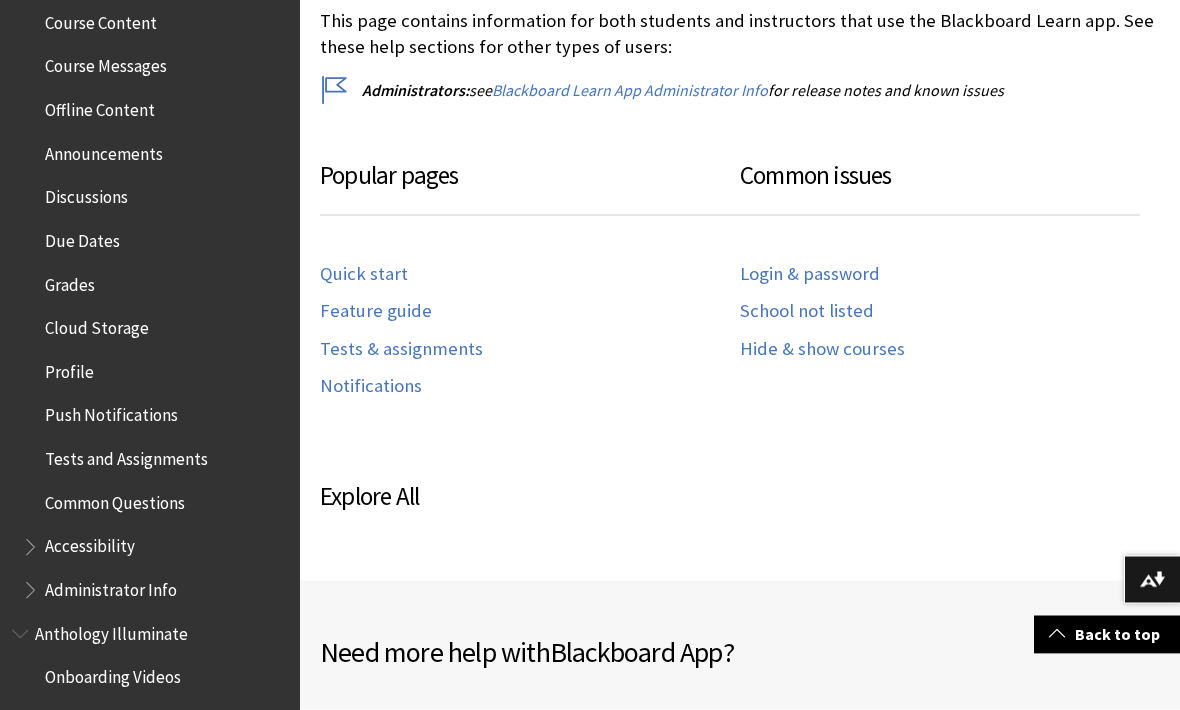scroll, scrollTop: 677, scrollLeft: 0, axis: vertical 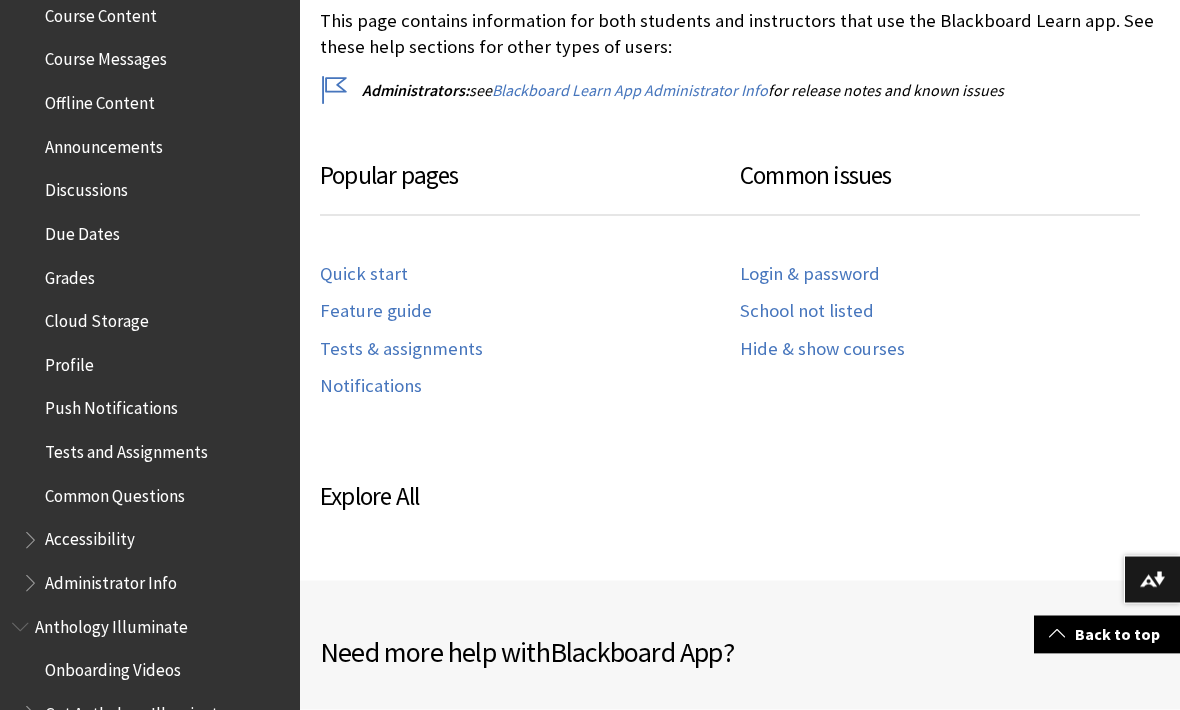 click on "Cloud Storage" at bounding box center (97, 318) 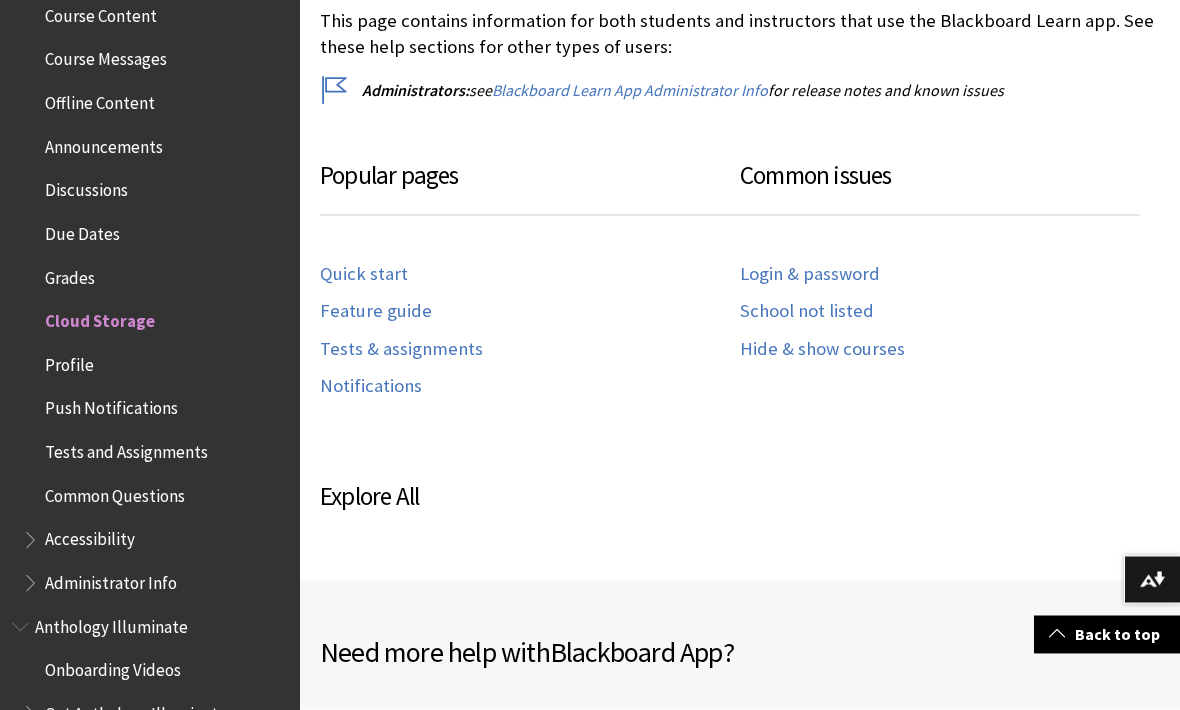 scroll, scrollTop: 916, scrollLeft: 0, axis: vertical 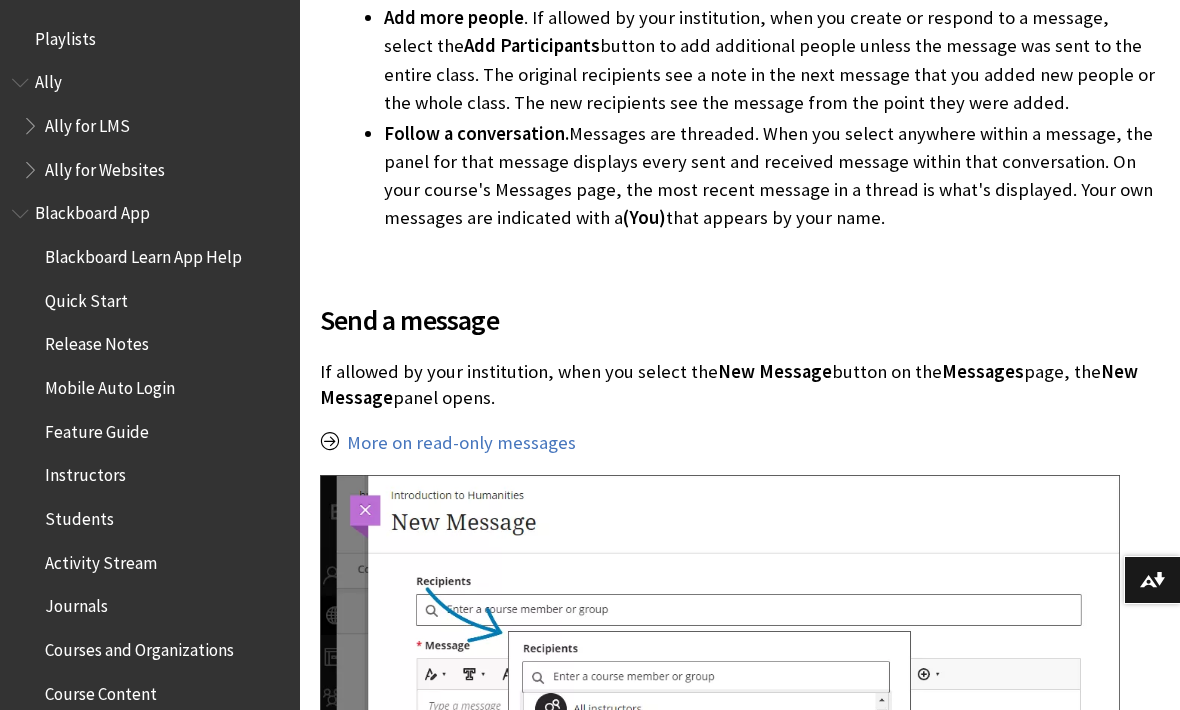 click on "Blackboard App" at bounding box center [92, 210] 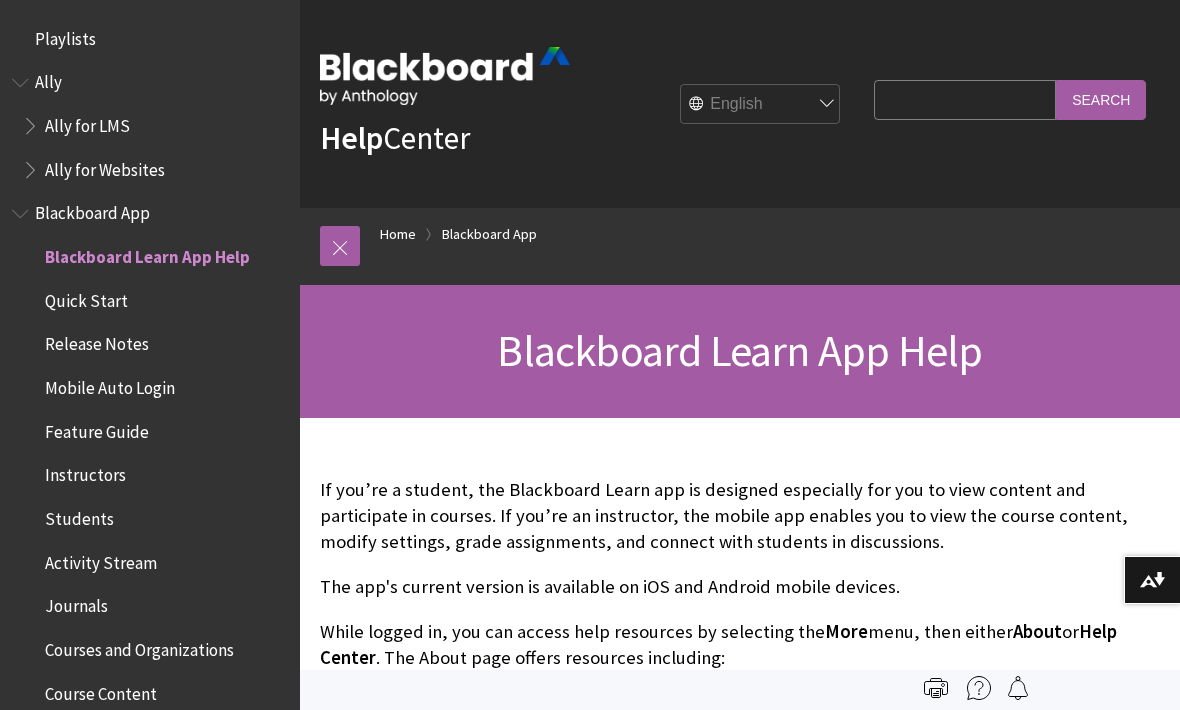 scroll, scrollTop: 0, scrollLeft: 0, axis: both 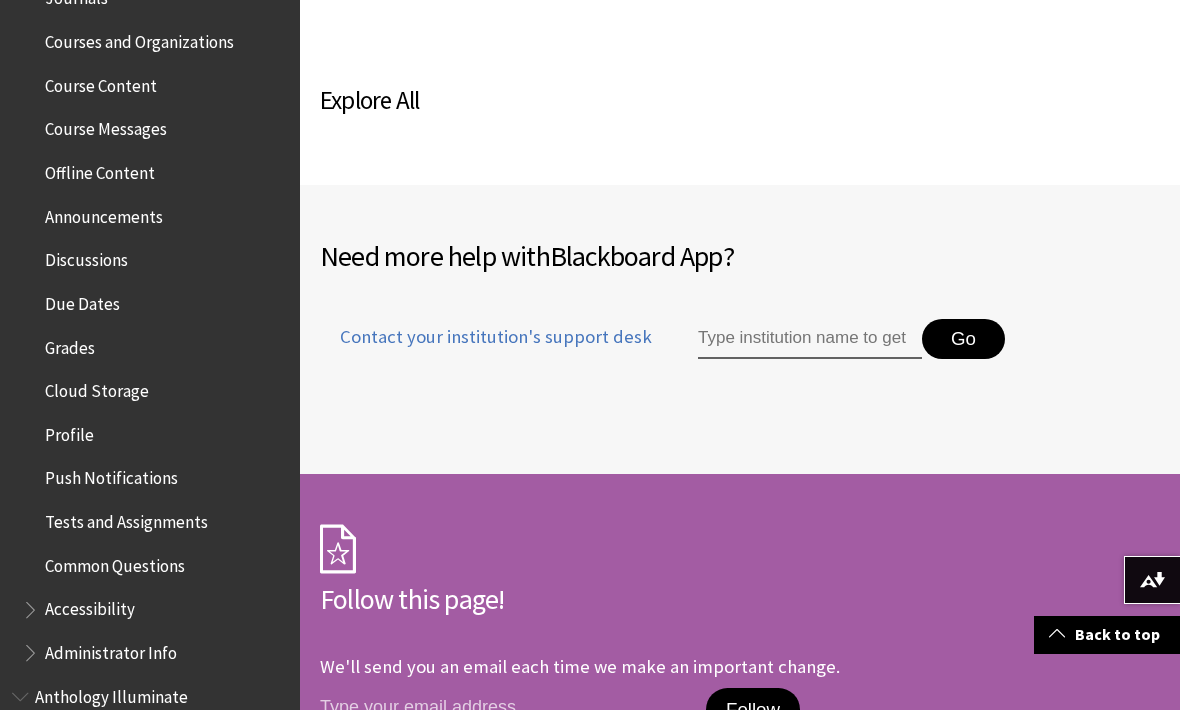 click on "Contact your institution's support desk" at bounding box center (486, 337) 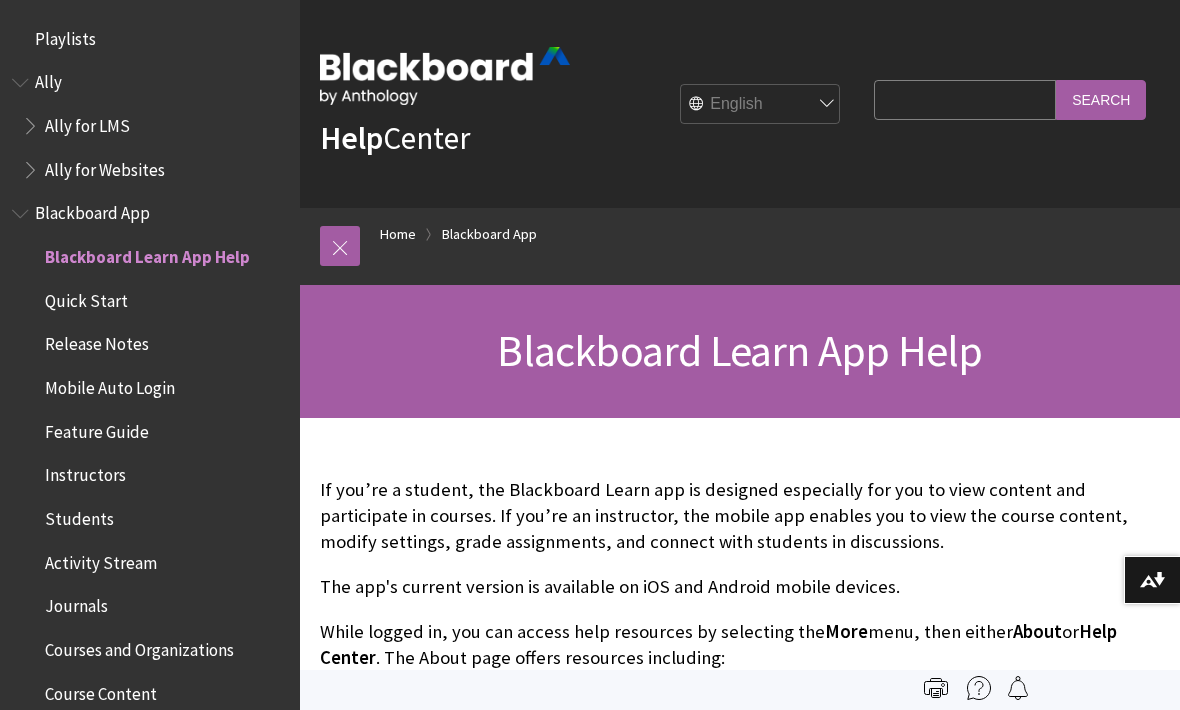 scroll, scrollTop: 0, scrollLeft: 0, axis: both 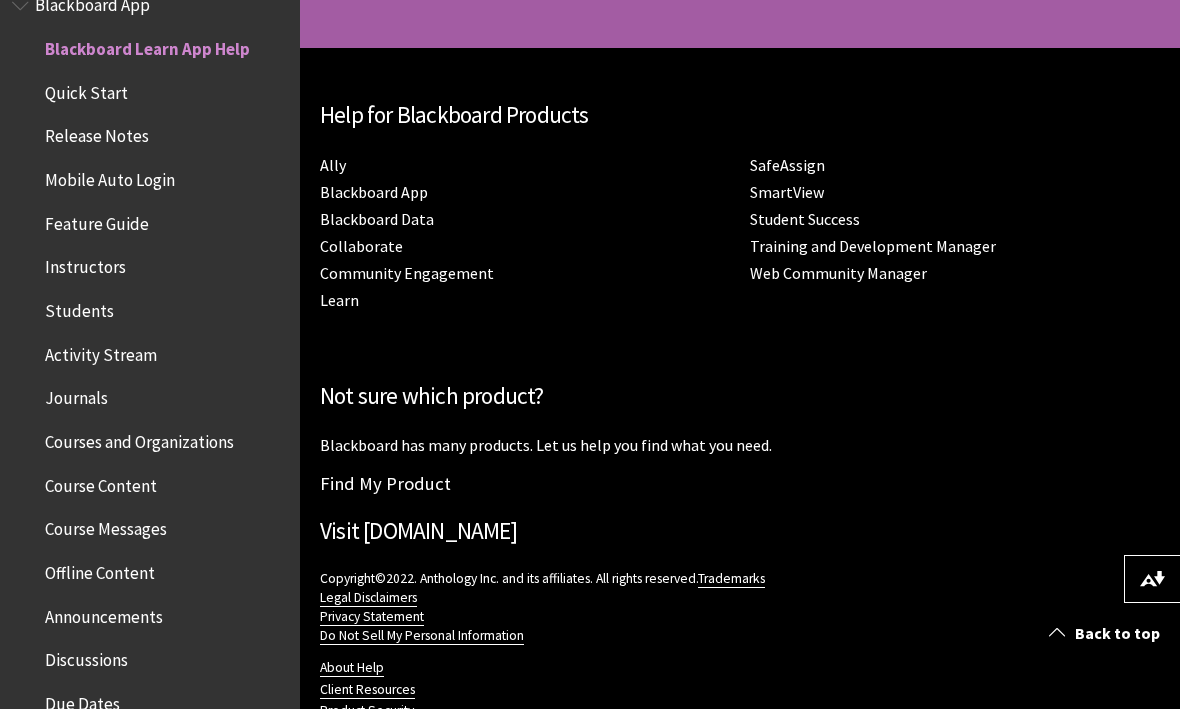click on "About Help" at bounding box center (352, 669) 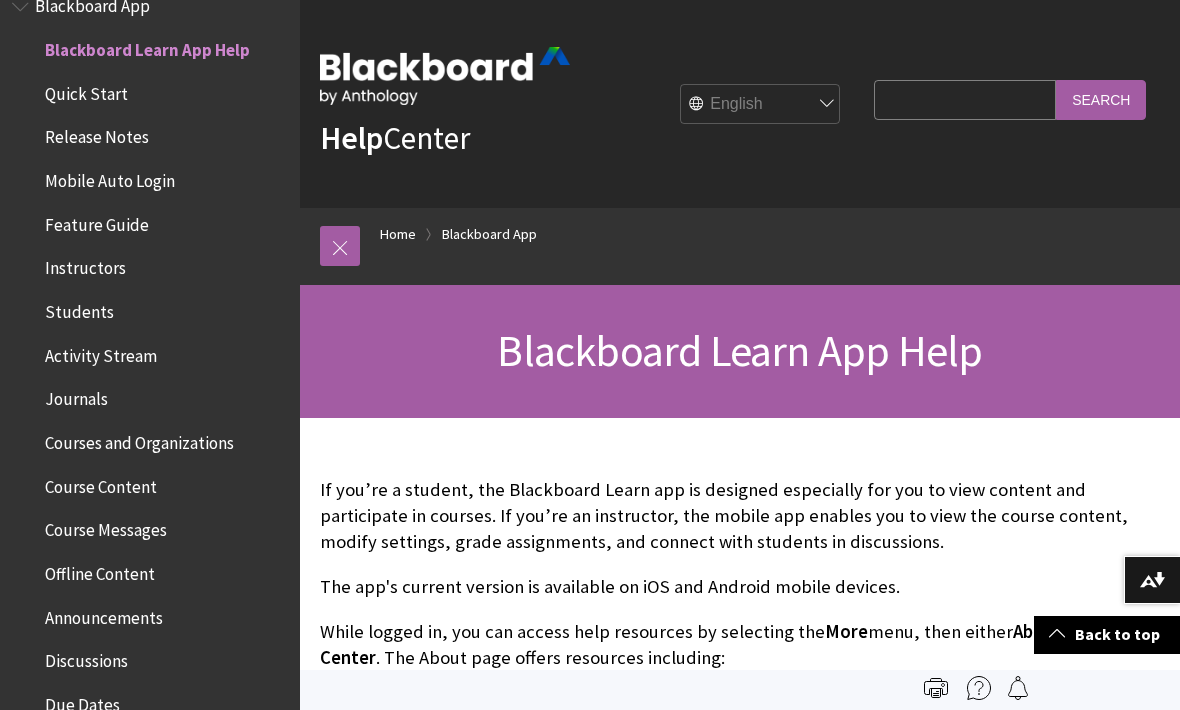 scroll, scrollTop: 2150, scrollLeft: 0, axis: vertical 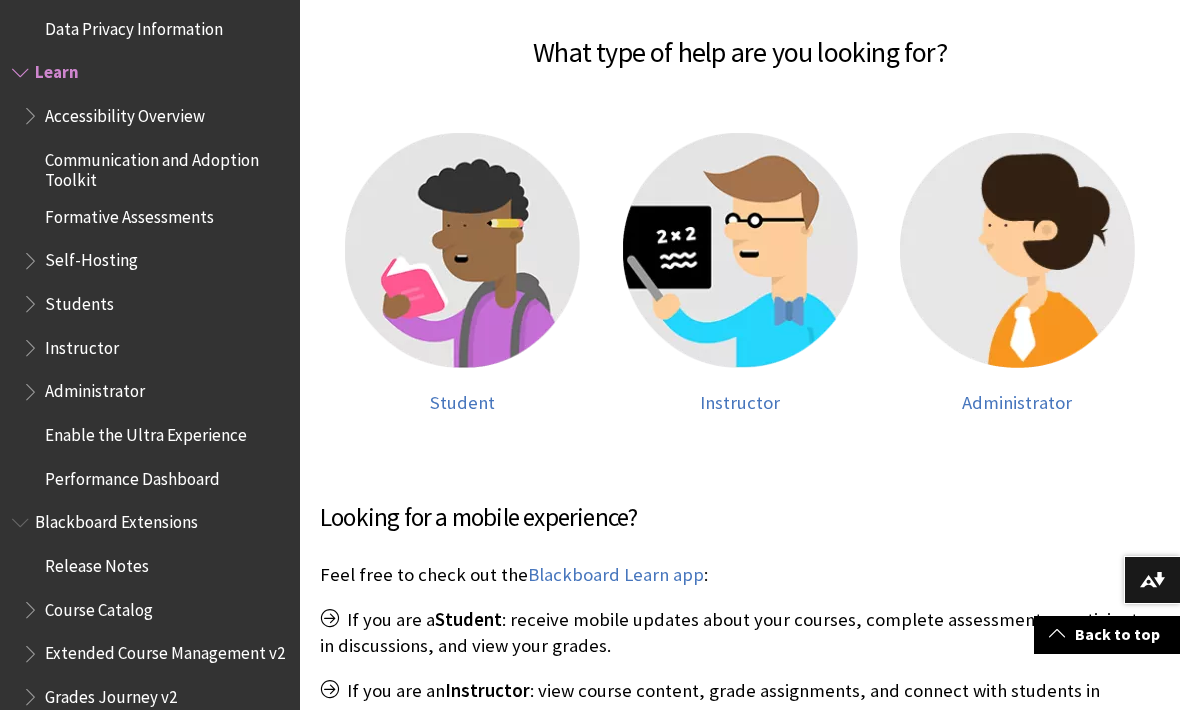 click at bounding box center [462, 250] 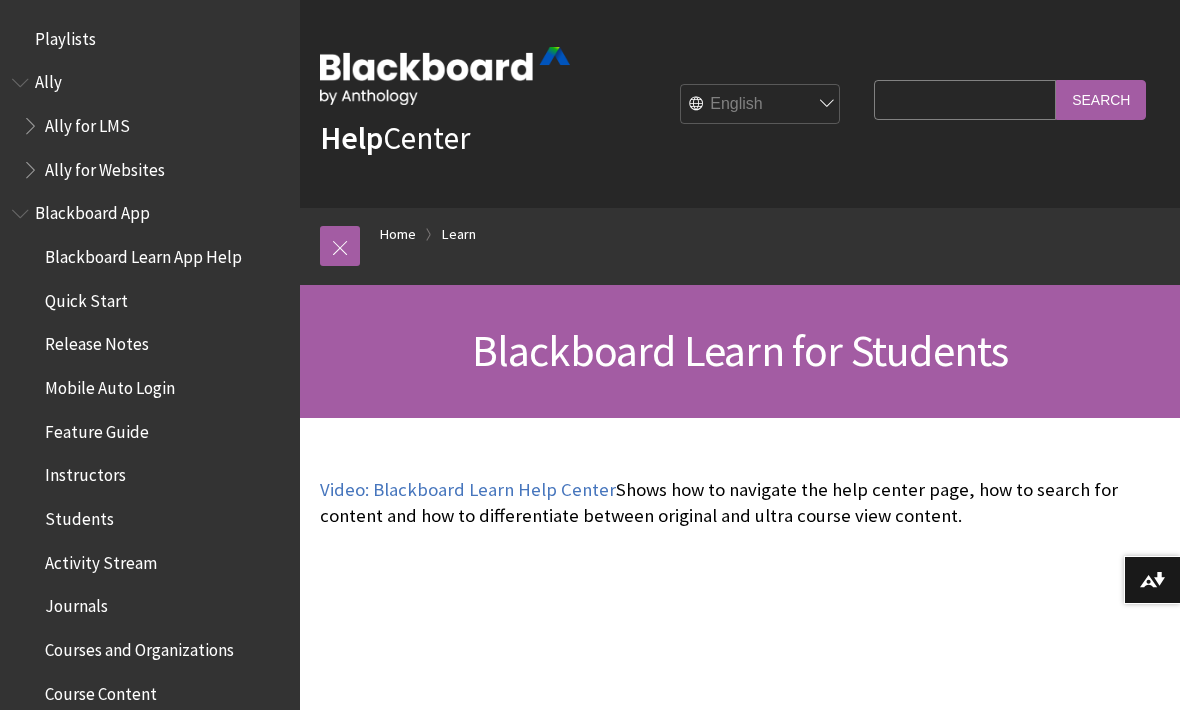 scroll, scrollTop: 0, scrollLeft: 0, axis: both 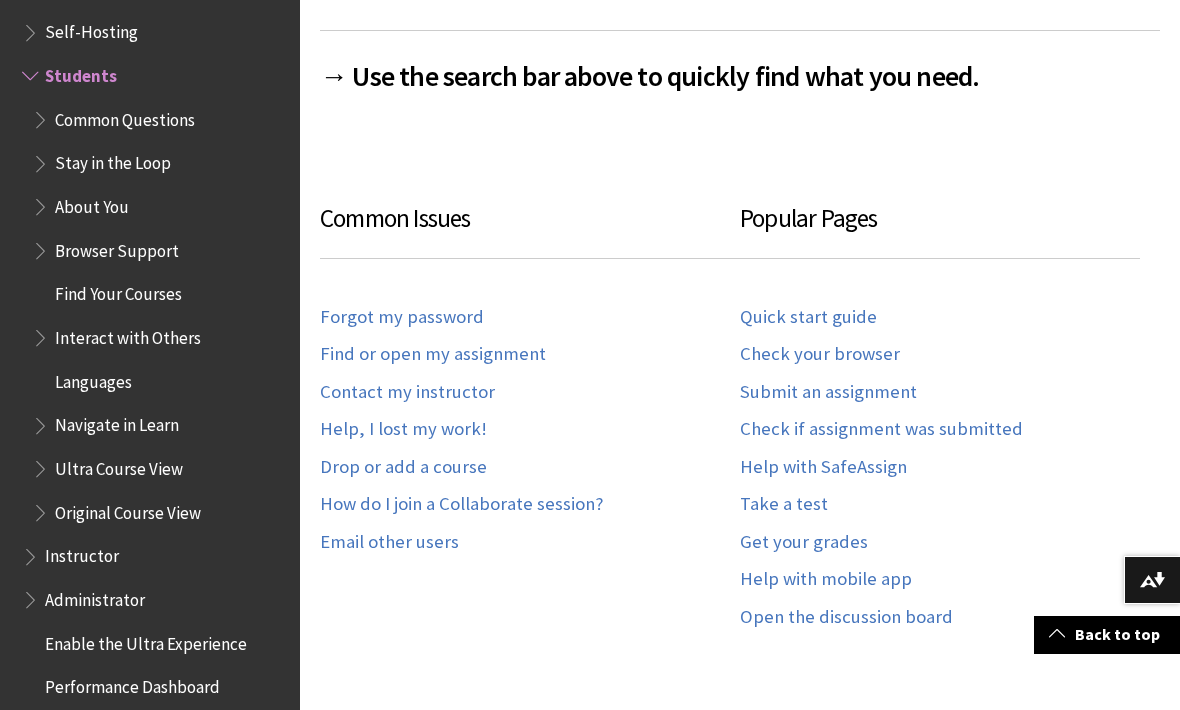 click on "Help, I lost my work!" at bounding box center (403, 429) 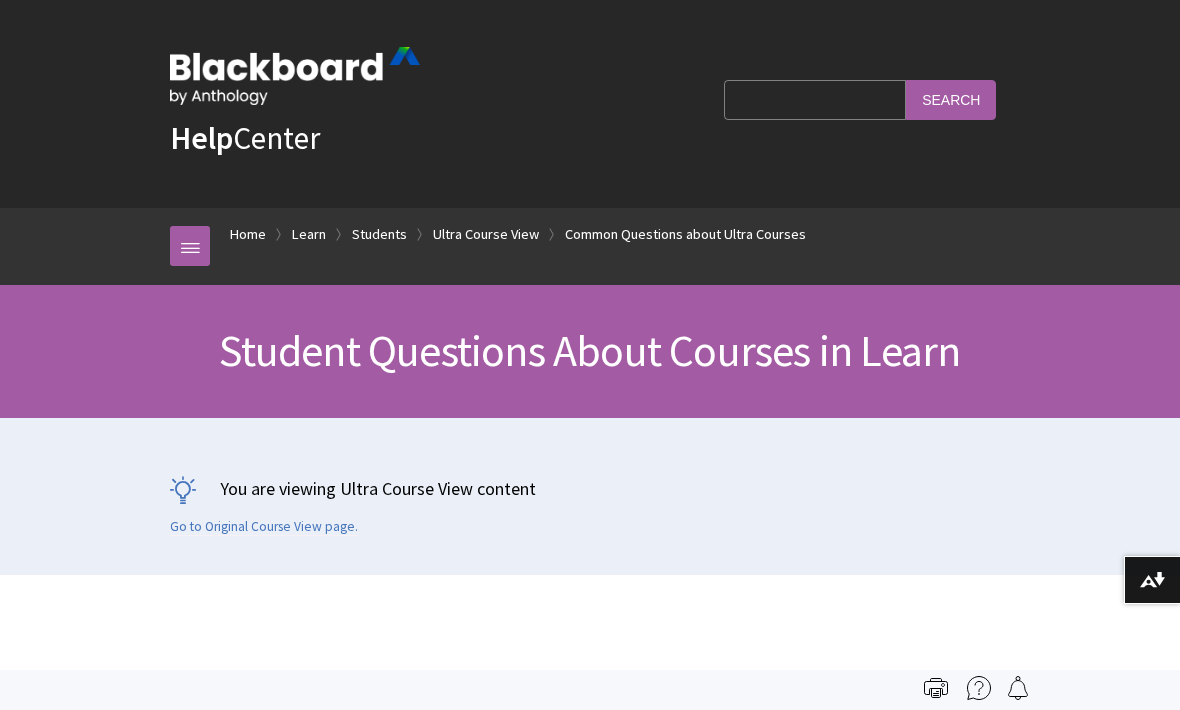 scroll, scrollTop: 3725, scrollLeft: 0, axis: vertical 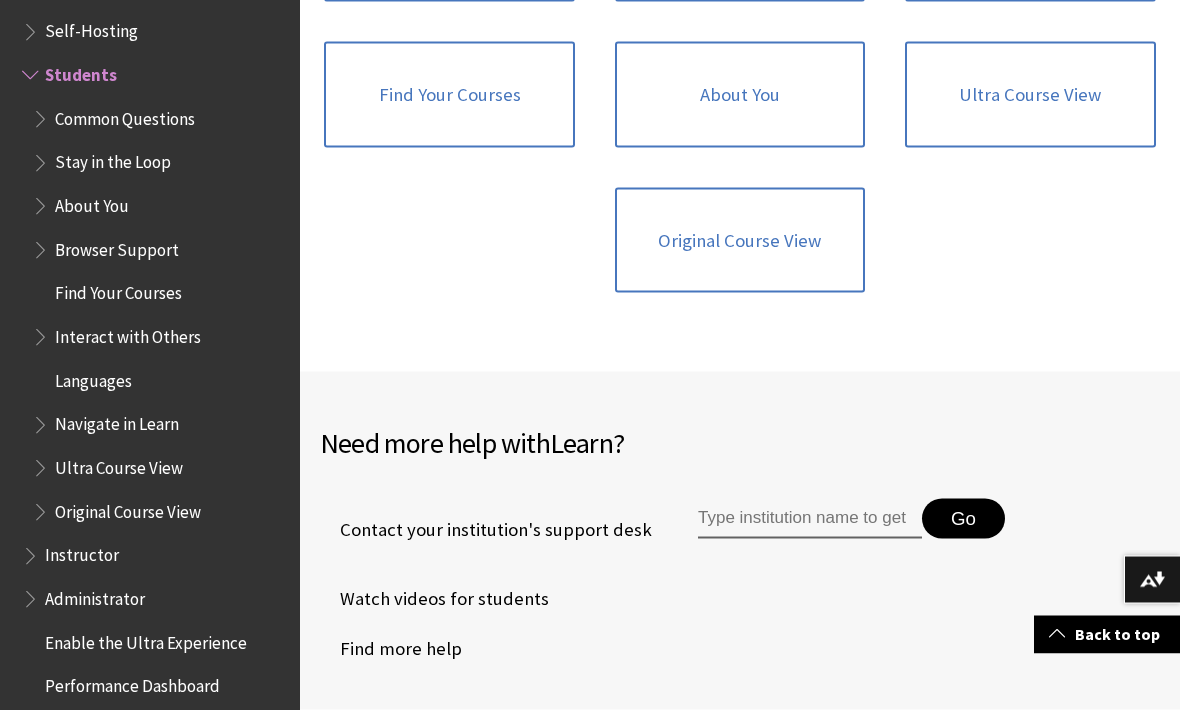 click on "Find more help" at bounding box center [391, 649] 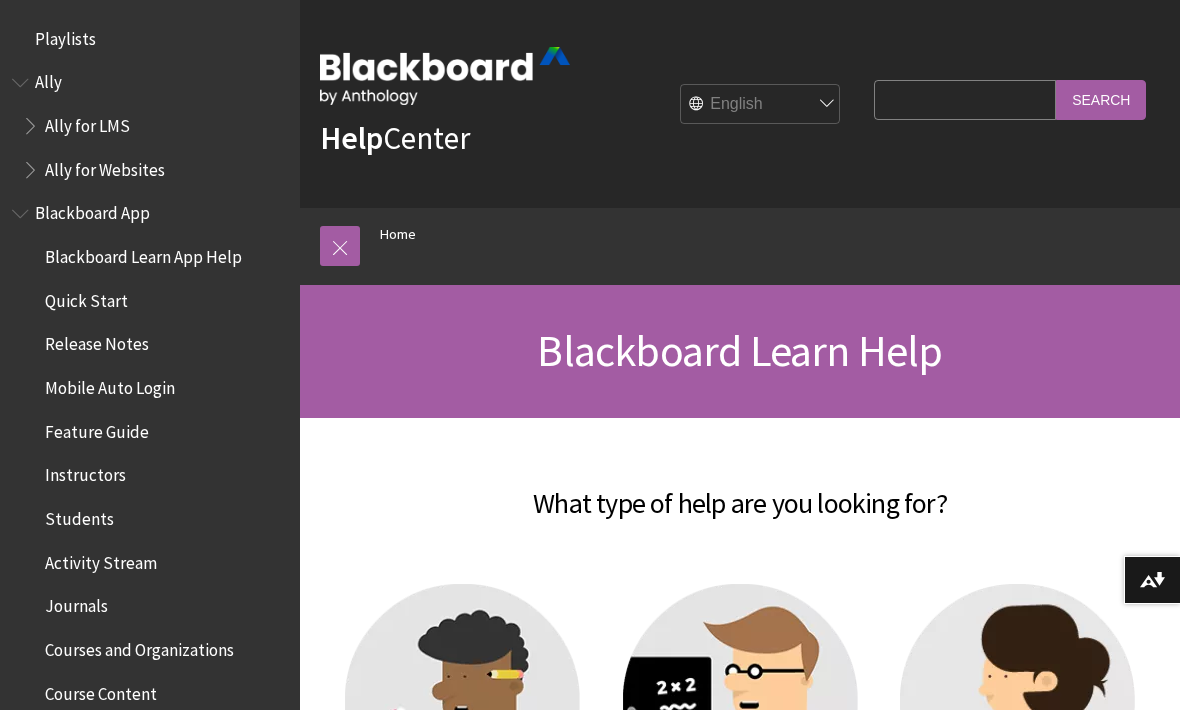 scroll, scrollTop: 0, scrollLeft: 0, axis: both 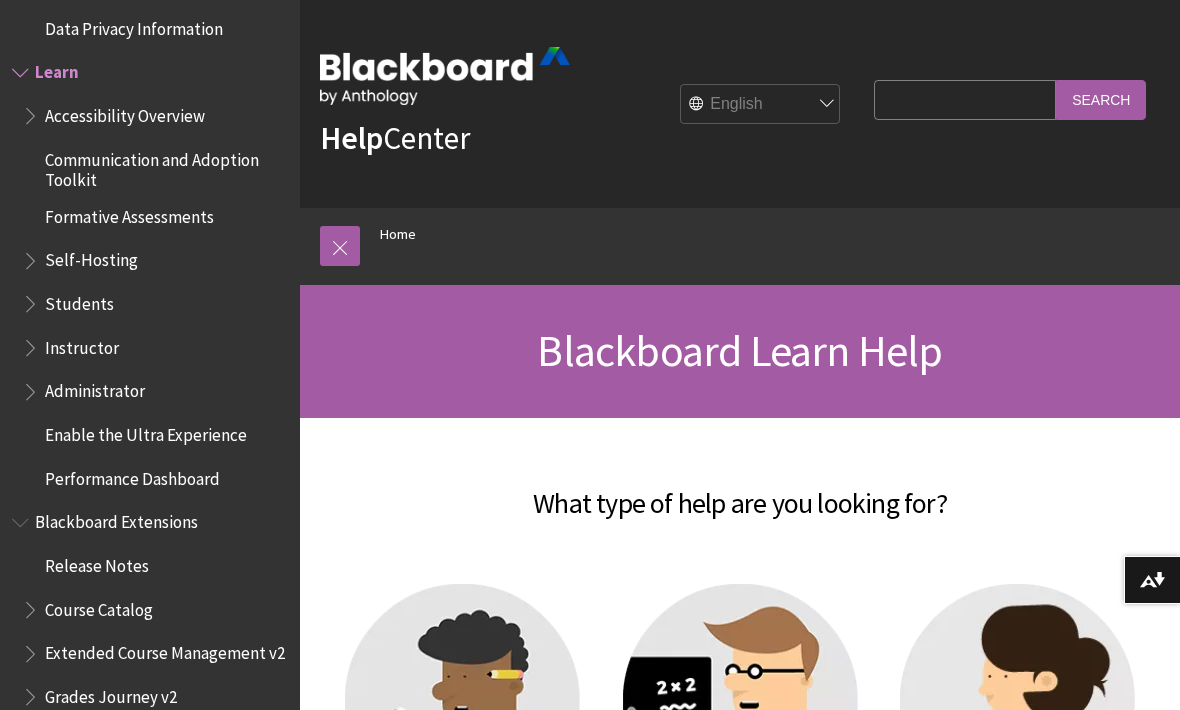 click on "Search Query" at bounding box center [965, 99] 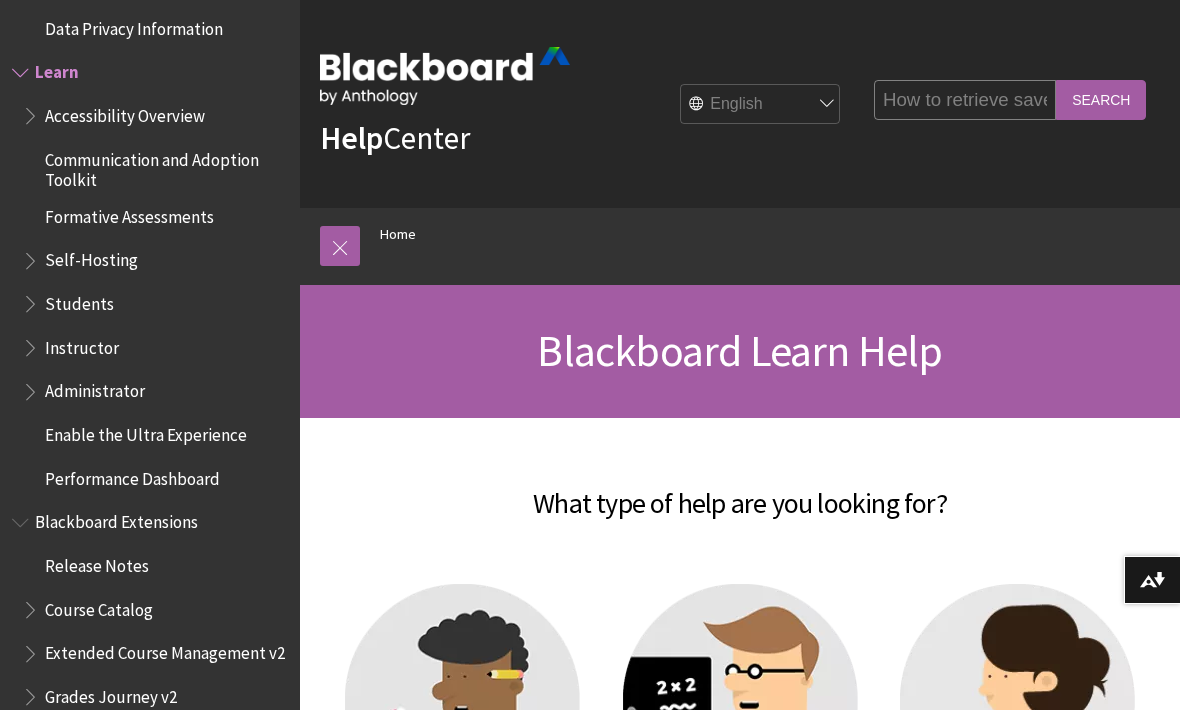 type on "How to retrieve saved work" 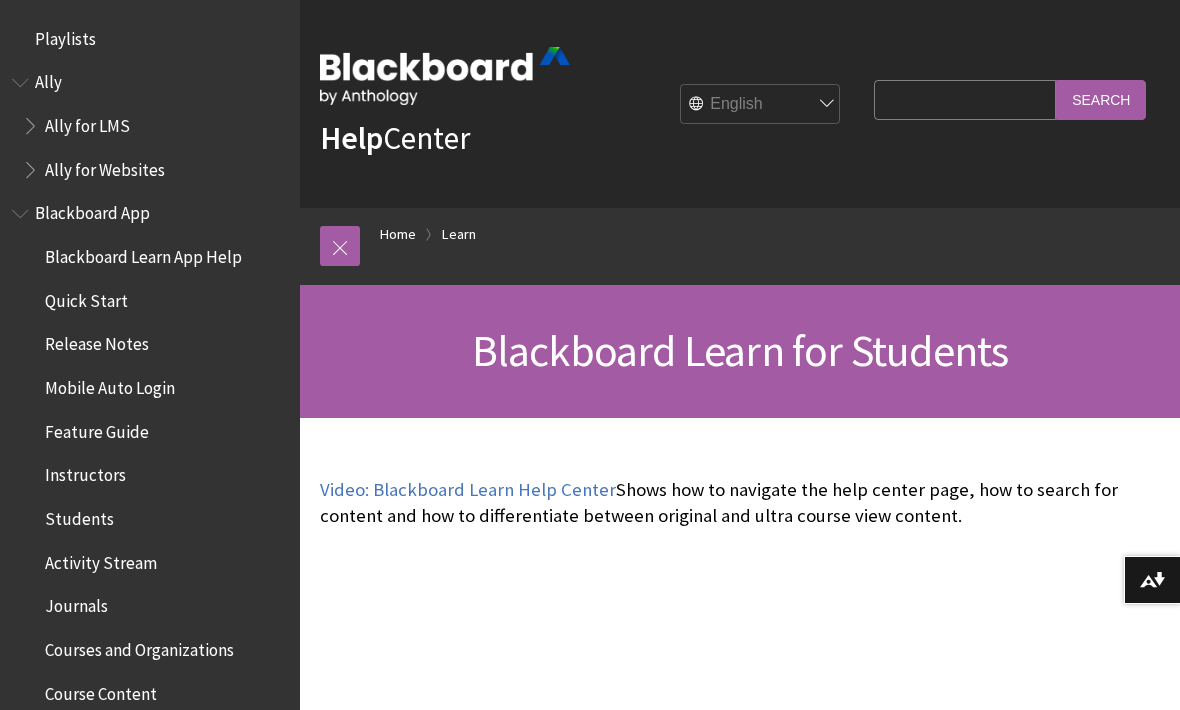scroll, scrollTop: 0, scrollLeft: 0, axis: both 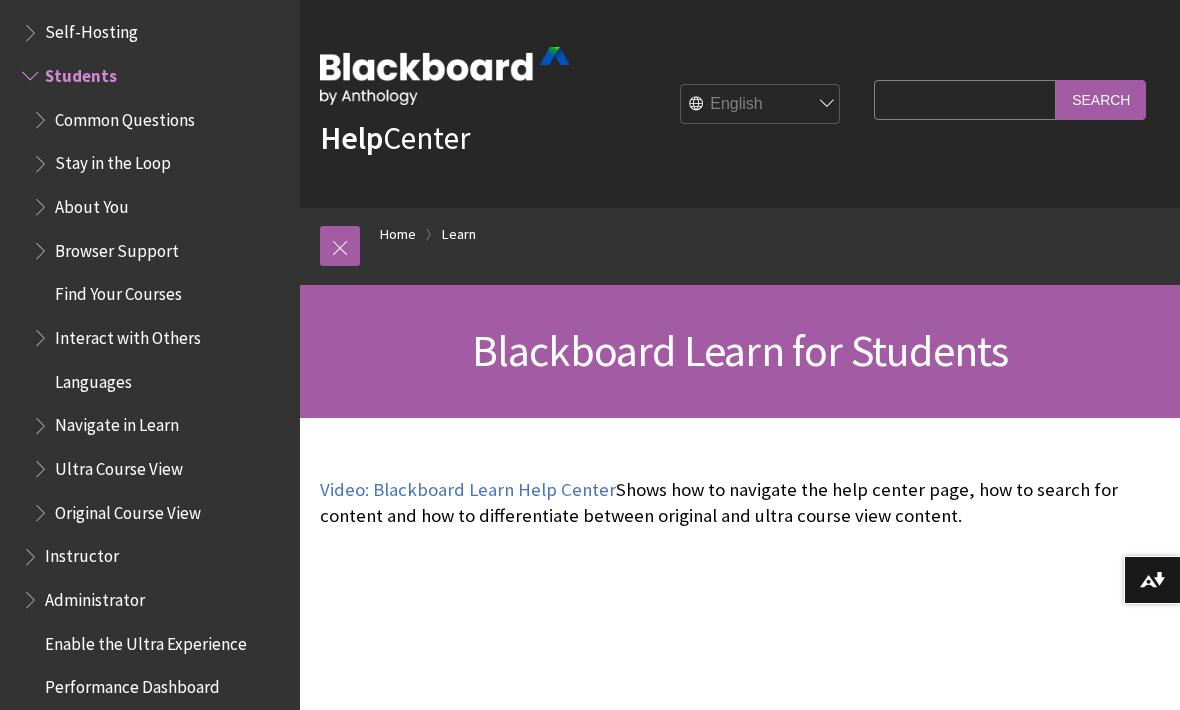 click on "Search Query" at bounding box center [965, 99] 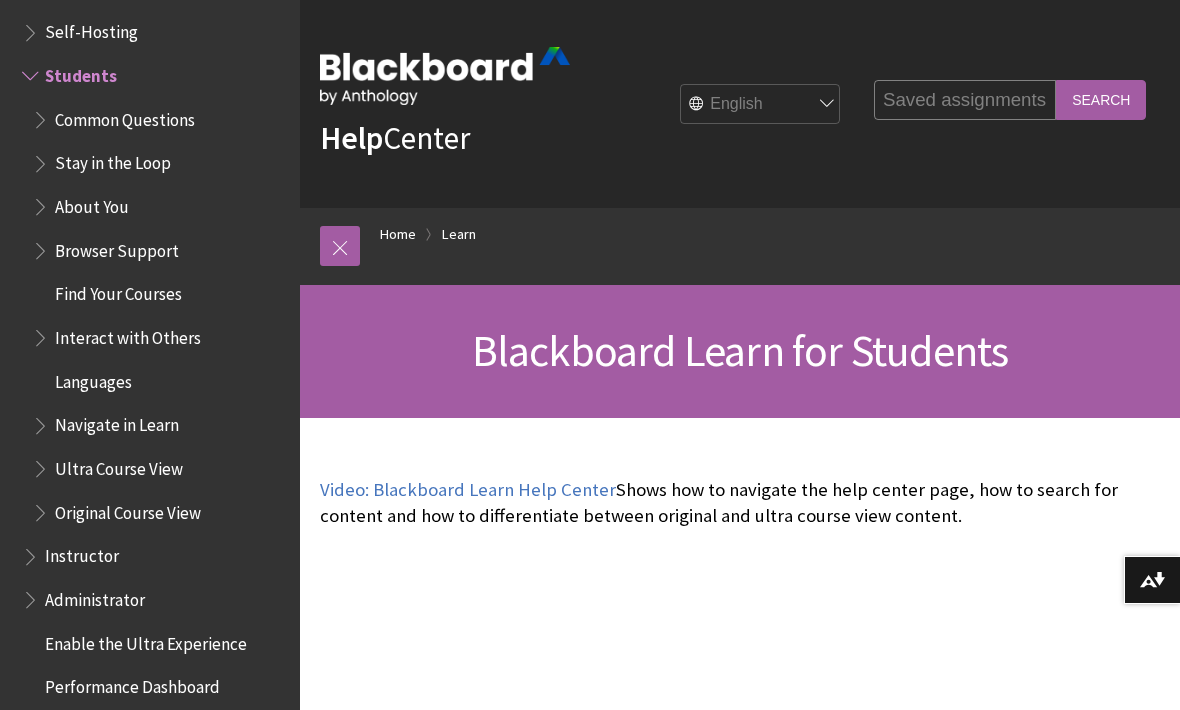 type on "Saved assignments" 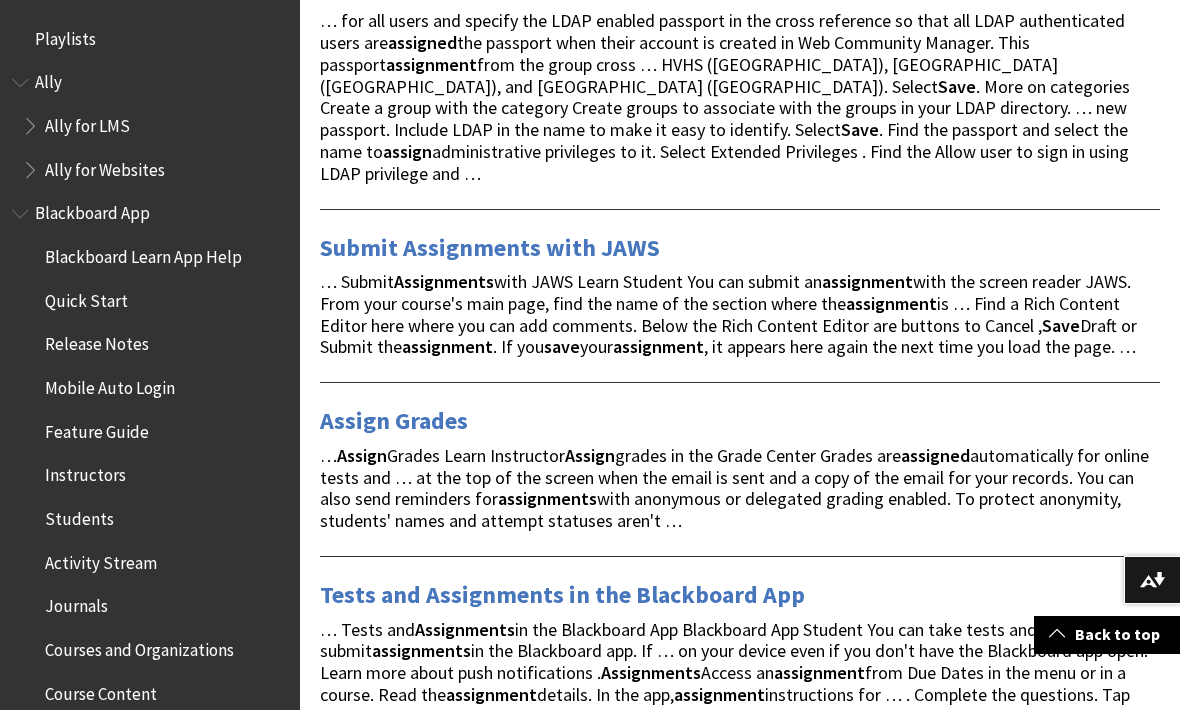 scroll, scrollTop: 2818, scrollLeft: 0, axis: vertical 